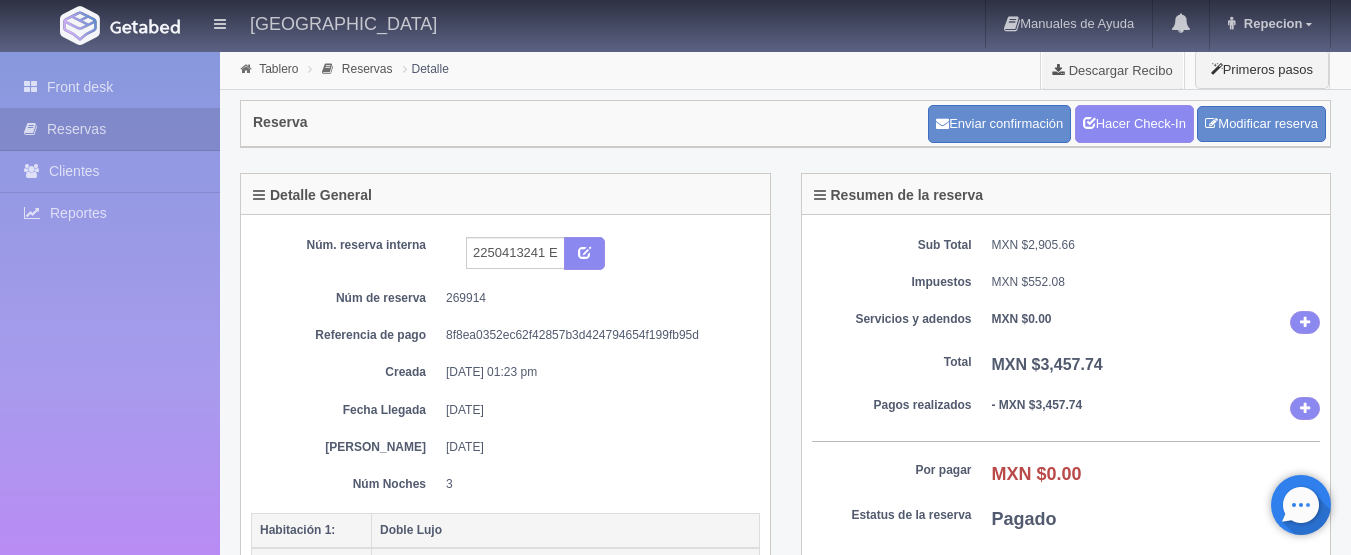 scroll, scrollTop: 0, scrollLeft: 0, axis: both 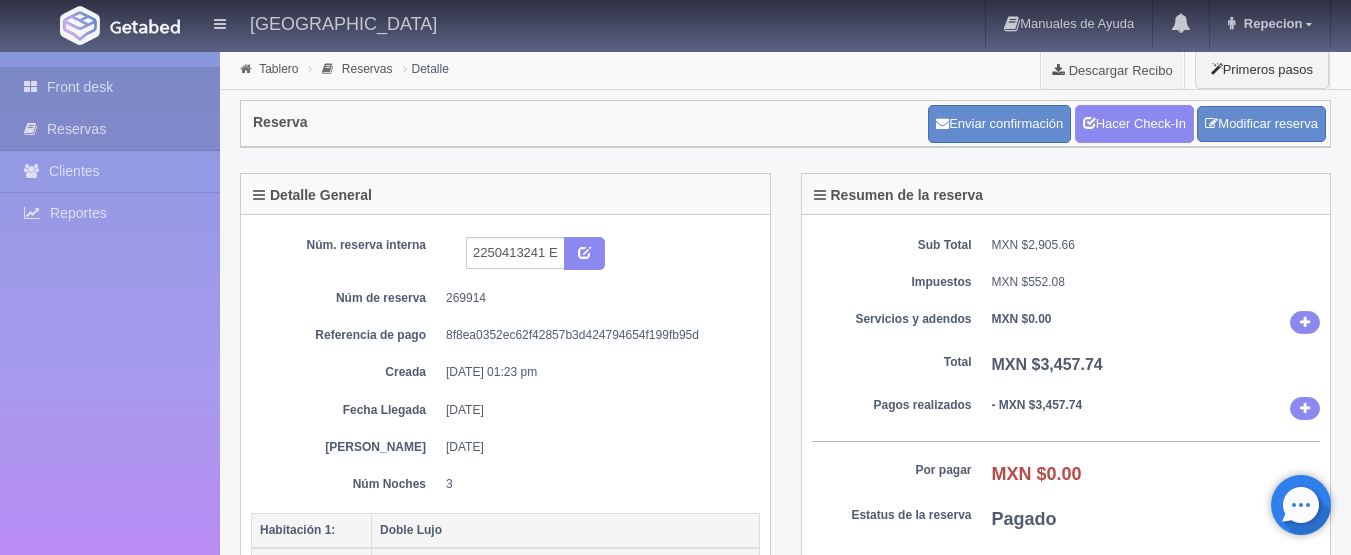 click on "Front desk" at bounding box center (110, 87) 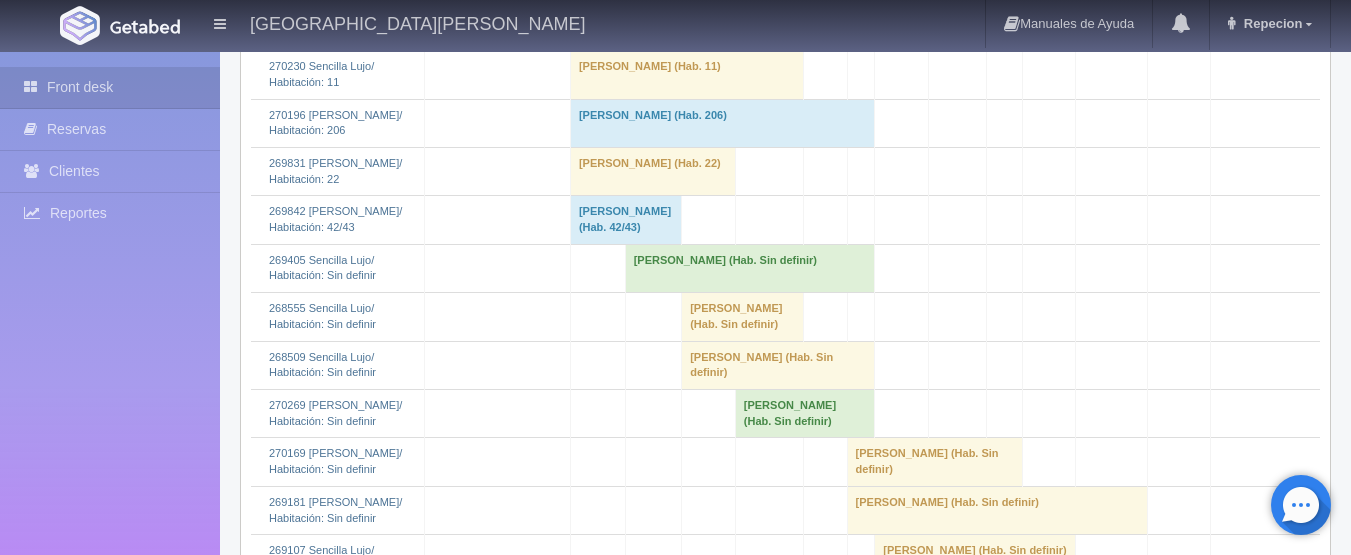 scroll, scrollTop: 3200, scrollLeft: 0, axis: vertical 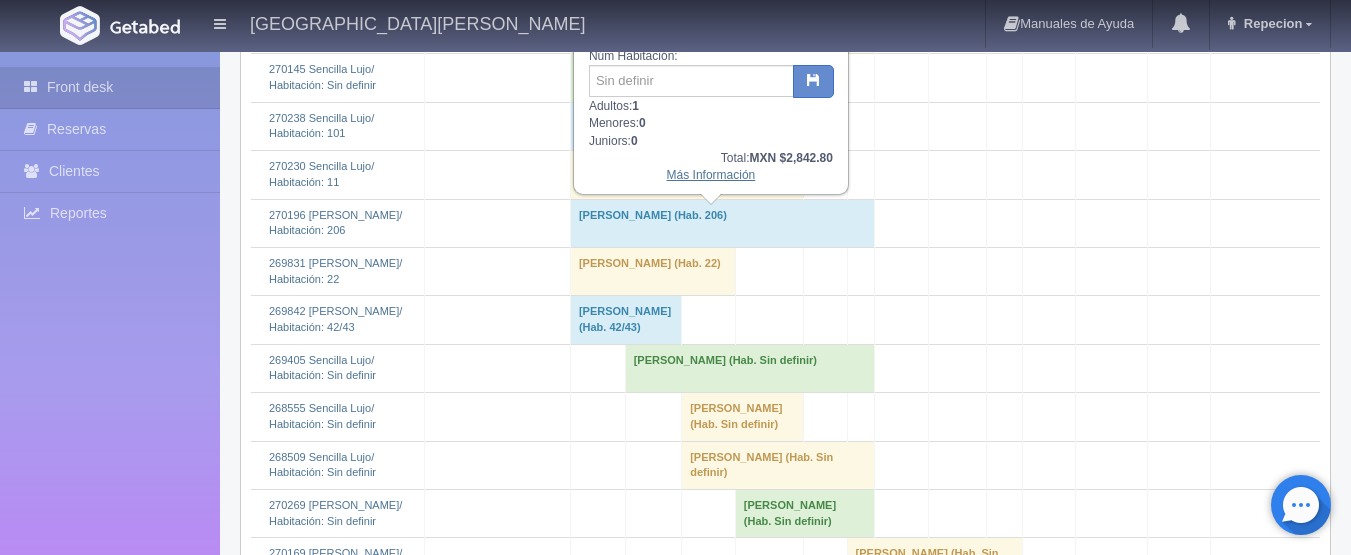 click on "Más Información" at bounding box center (711, 175) 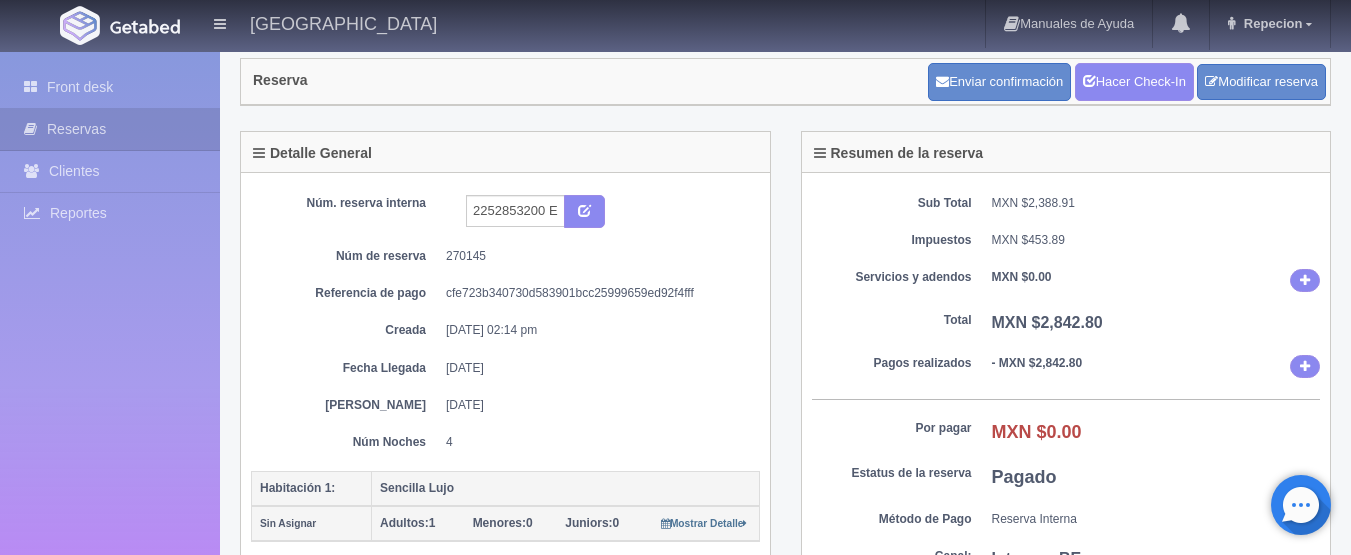scroll, scrollTop: 0, scrollLeft: 0, axis: both 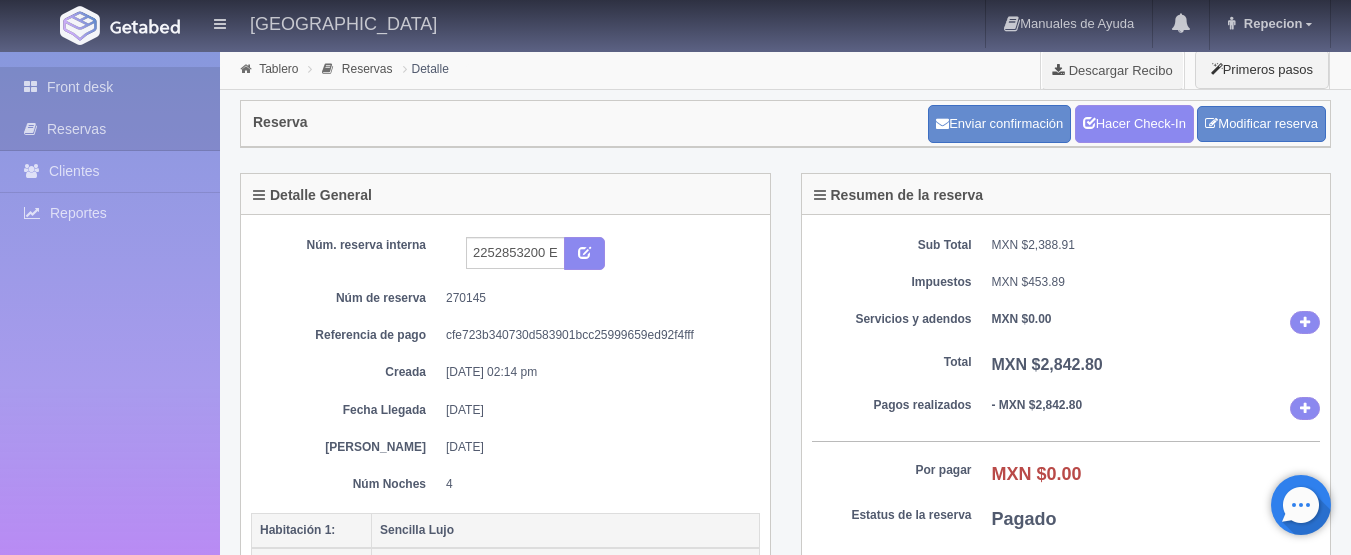 click on "Front desk" at bounding box center [110, 87] 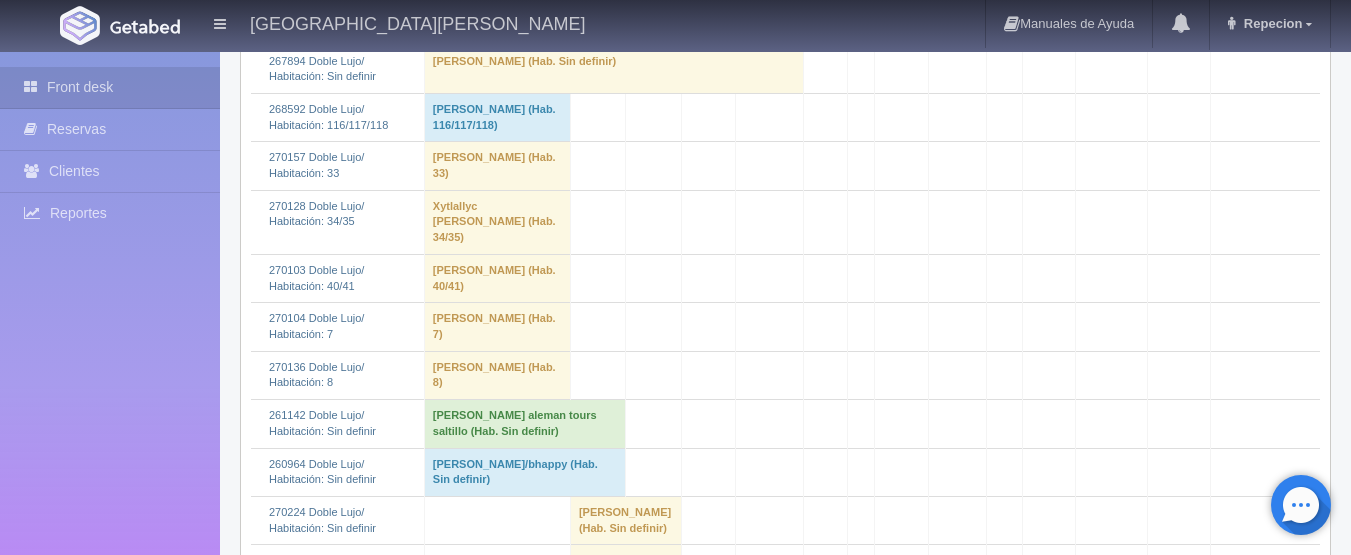 scroll, scrollTop: 800, scrollLeft: 0, axis: vertical 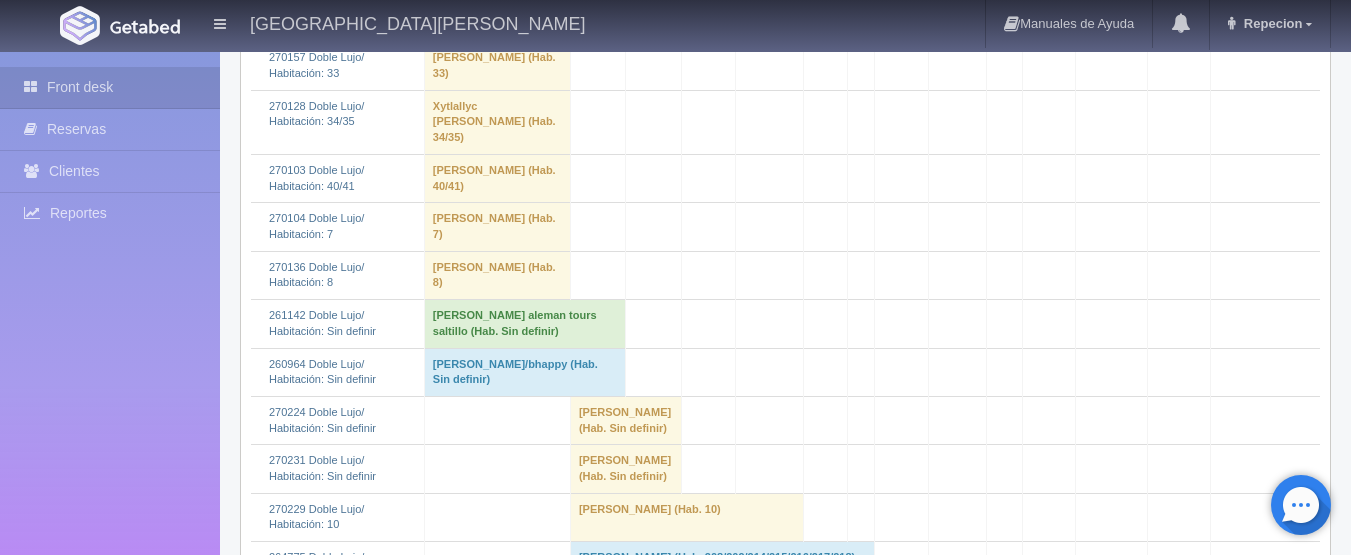 click on "alberto julio cornejo/bhappy 												(Hab. Sin definir)" at bounding box center (524, 372) 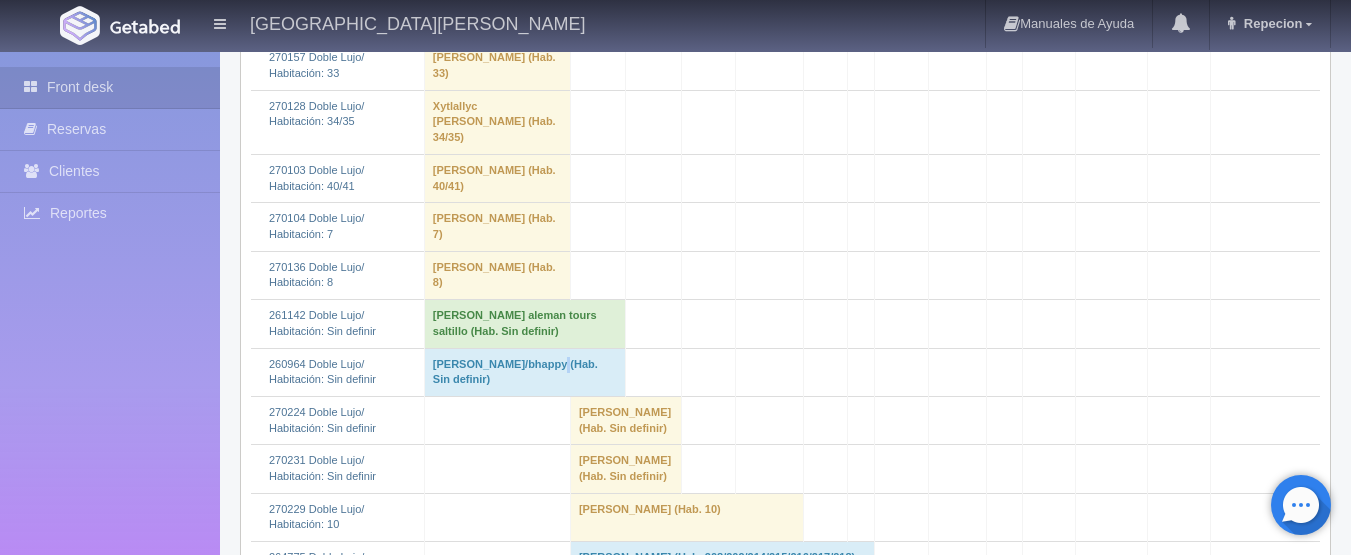 click on "alberto julio cornejo/bhappy 												(Hab. Sin definir)" at bounding box center [524, 372] 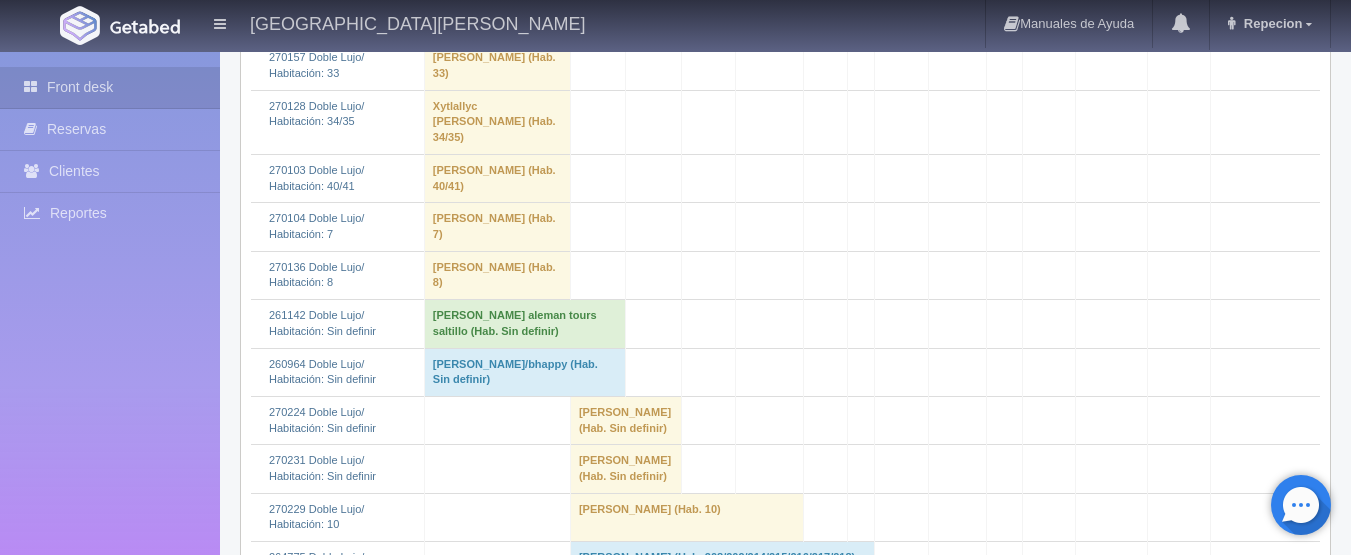 click on "alberto julio cornejo/bhappy 												(Hab. Sin definir)" at bounding box center [524, 372] 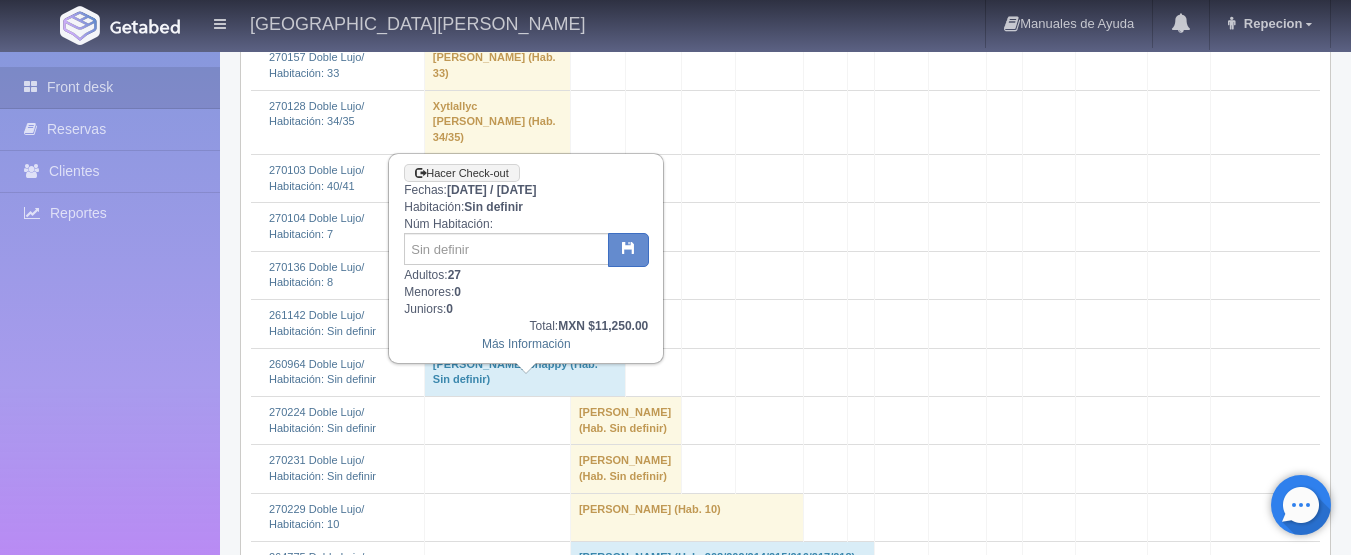 click on "alberto julio cornejo/bhappy 												(Hab. Sin definir)" at bounding box center [524, 372] 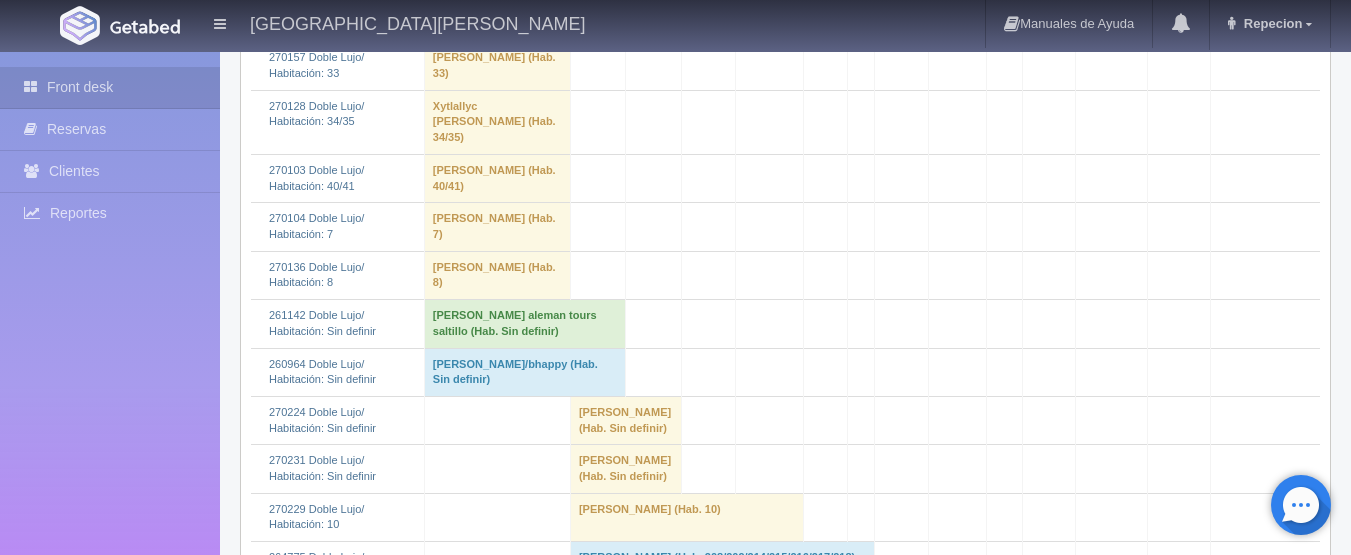 click on "alberto julio cornejo/bhappy 												(Hab. Sin definir)" at bounding box center [524, 372] 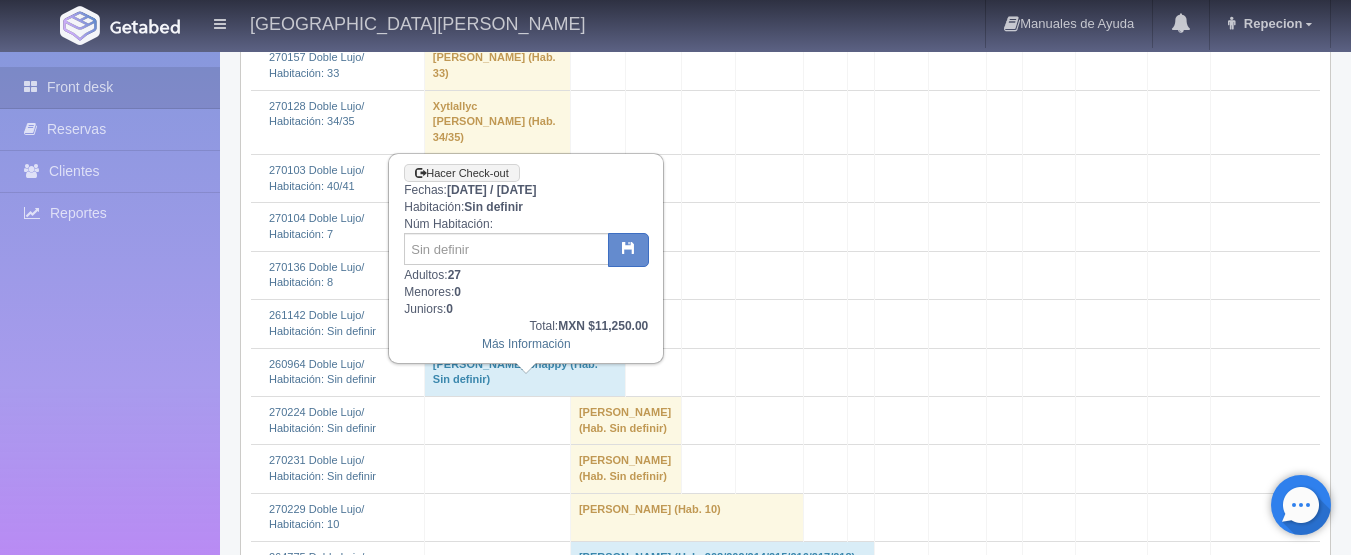 click on "alberto julio cornejo/bhappy 												(Hab. Sin definir)" at bounding box center [524, 372] 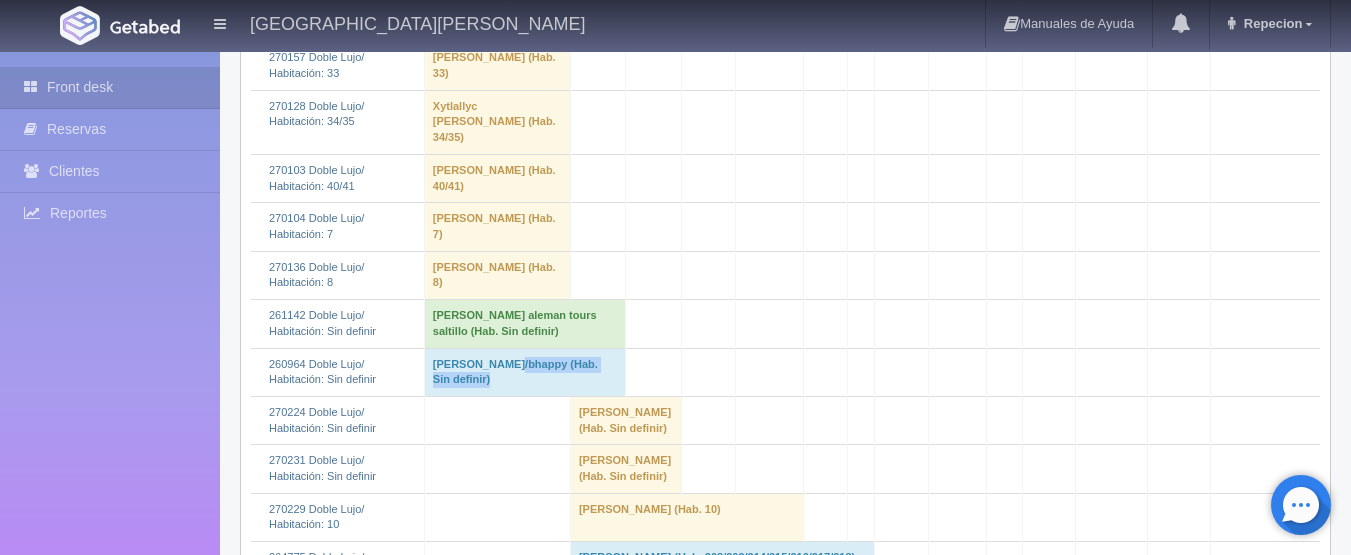 click on "alberto julio cornejo/bhappy 												(Hab. Sin definir)" at bounding box center (524, 372) 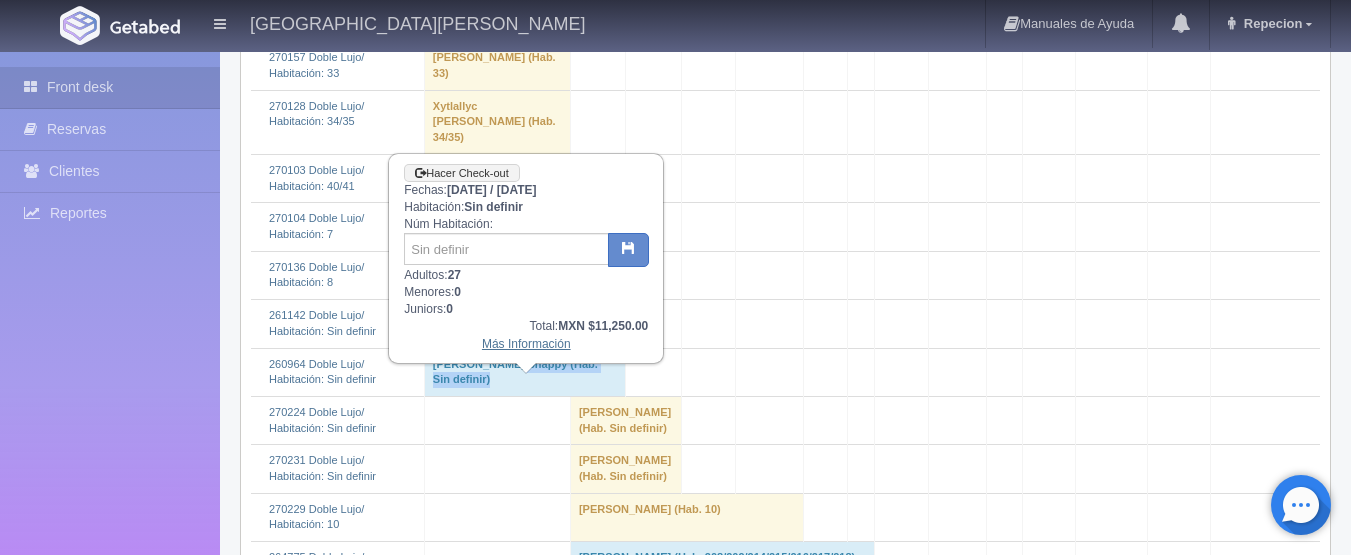click on "Más Información" at bounding box center [526, 344] 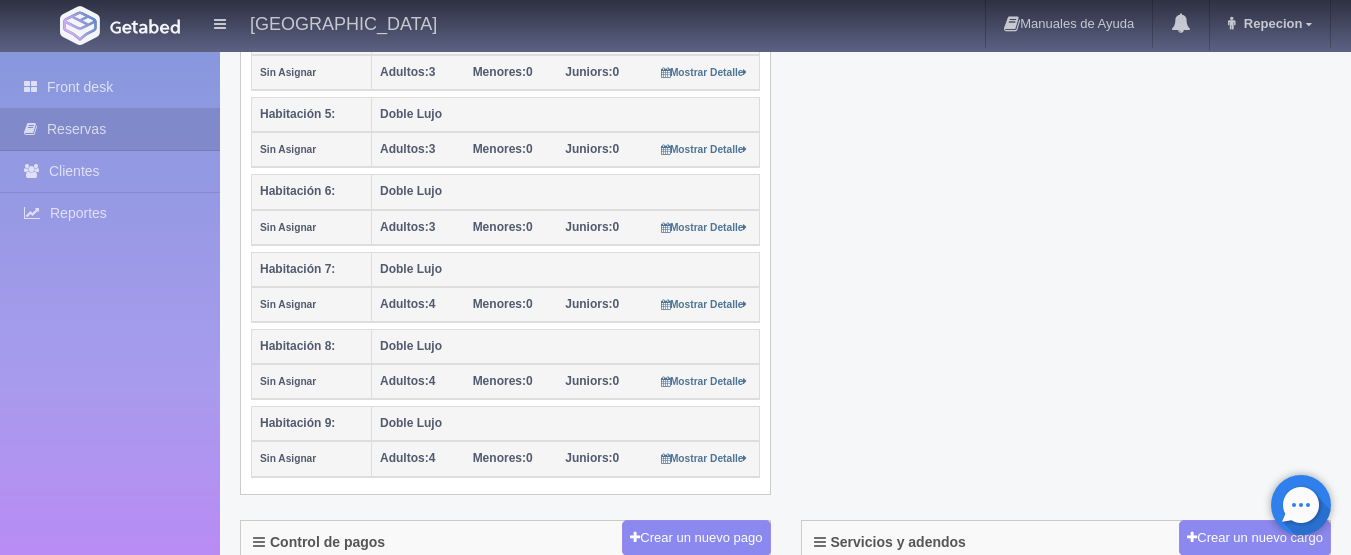 scroll, scrollTop: 800, scrollLeft: 0, axis: vertical 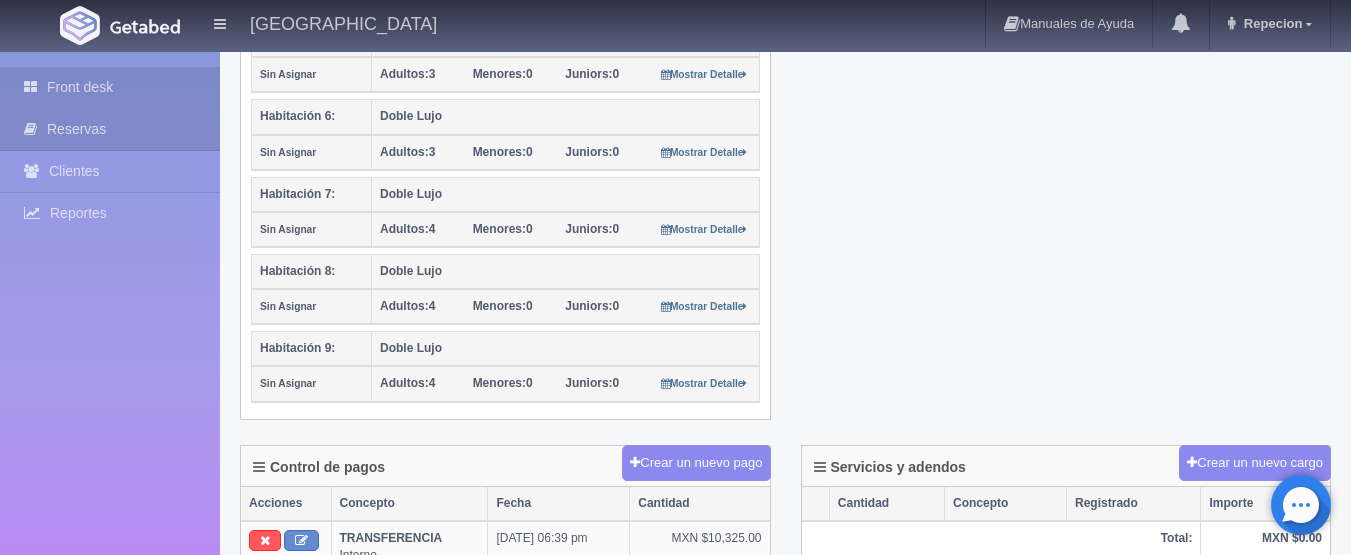 click on "Front desk" at bounding box center [110, 87] 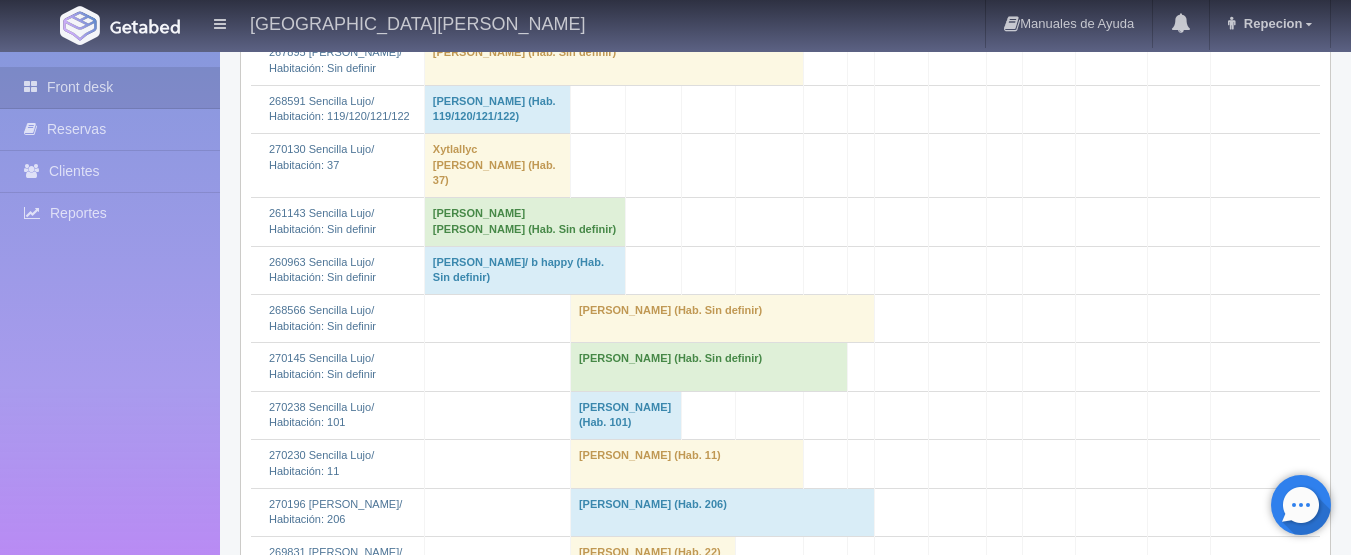 scroll, scrollTop: 2800, scrollLeft: 0, axis: vertical 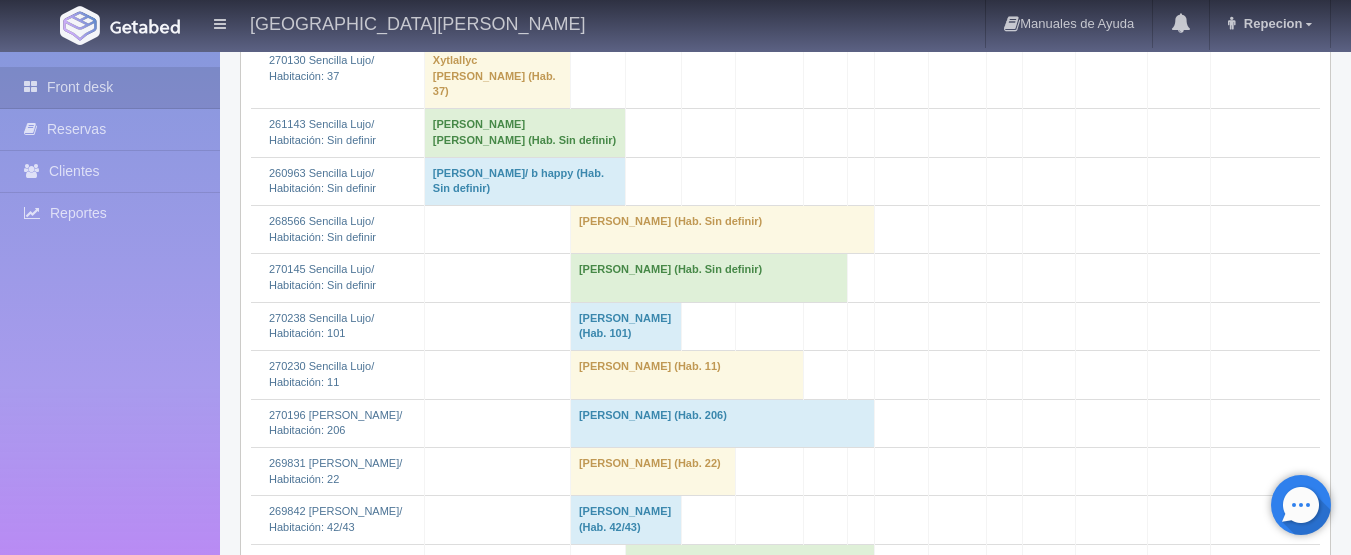 click on "Martha Ruth Zamora Canizalez 												(Hab. Sin definir)" at bounding box center [708, 278] 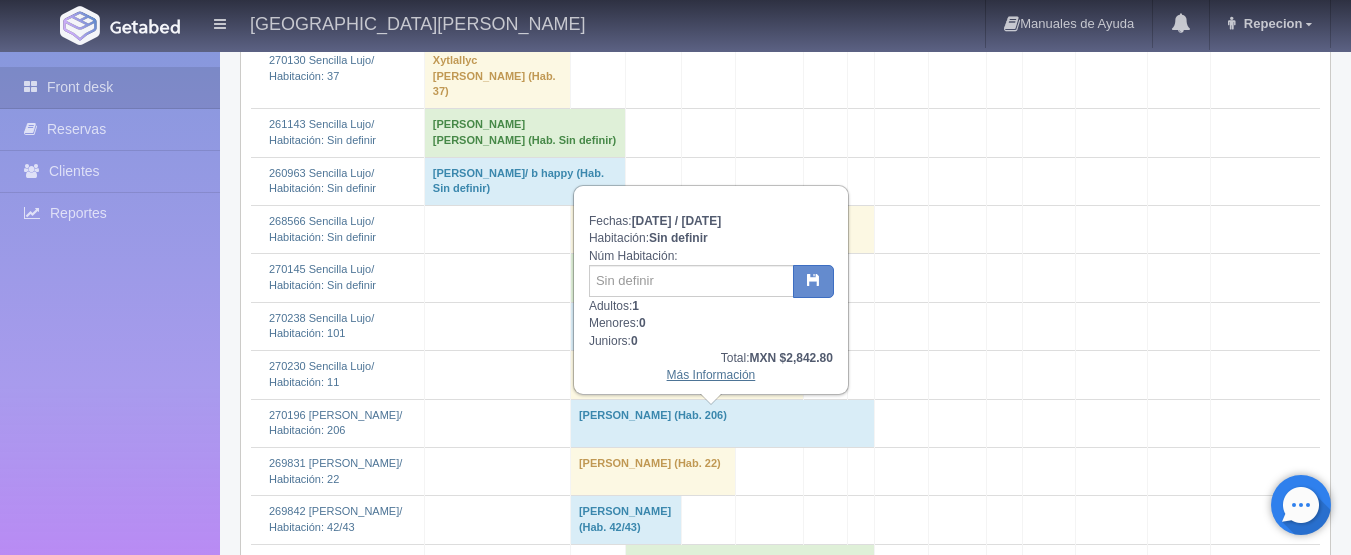 click on "Más Información" at bounding box center [711, 375] 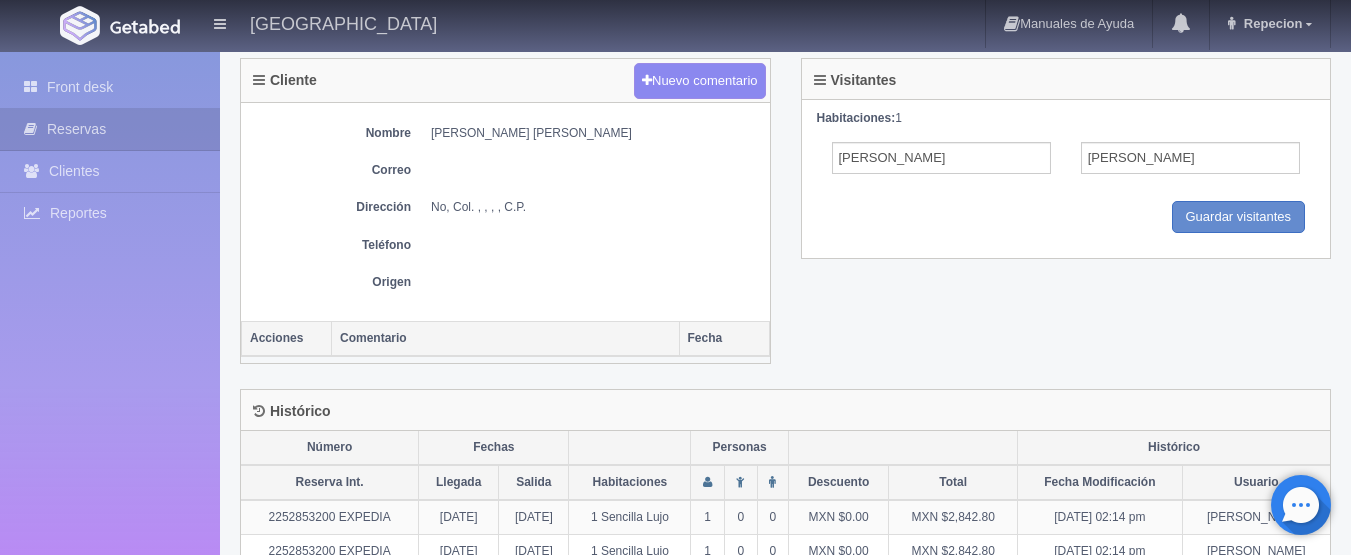 scroll, scrollTop: 900, scrollLeft: 0, axis: vertical 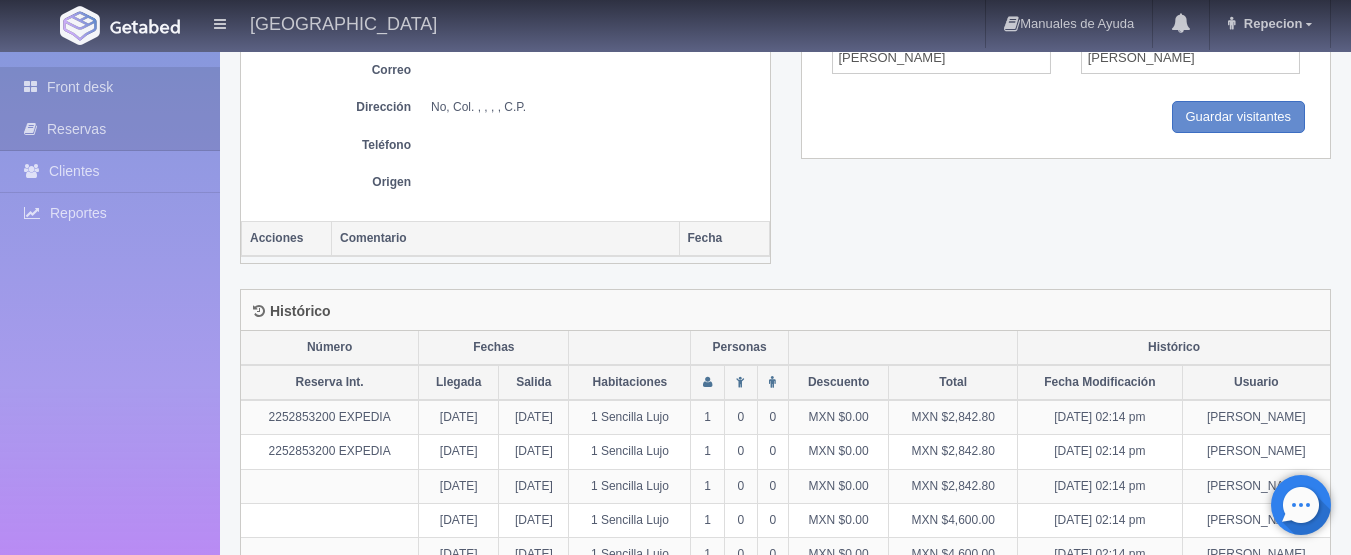 click on "Front desk" at bounding box center [110, 87] 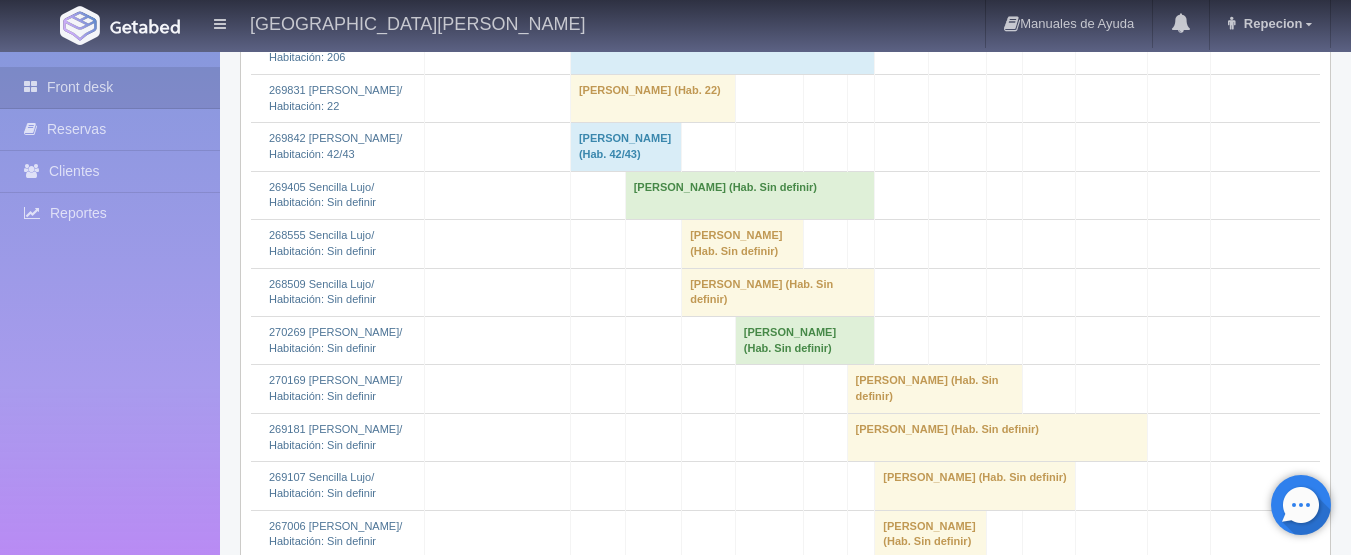scroll, scrollTop: 3200, scrollLeft: 0, axis: vertical 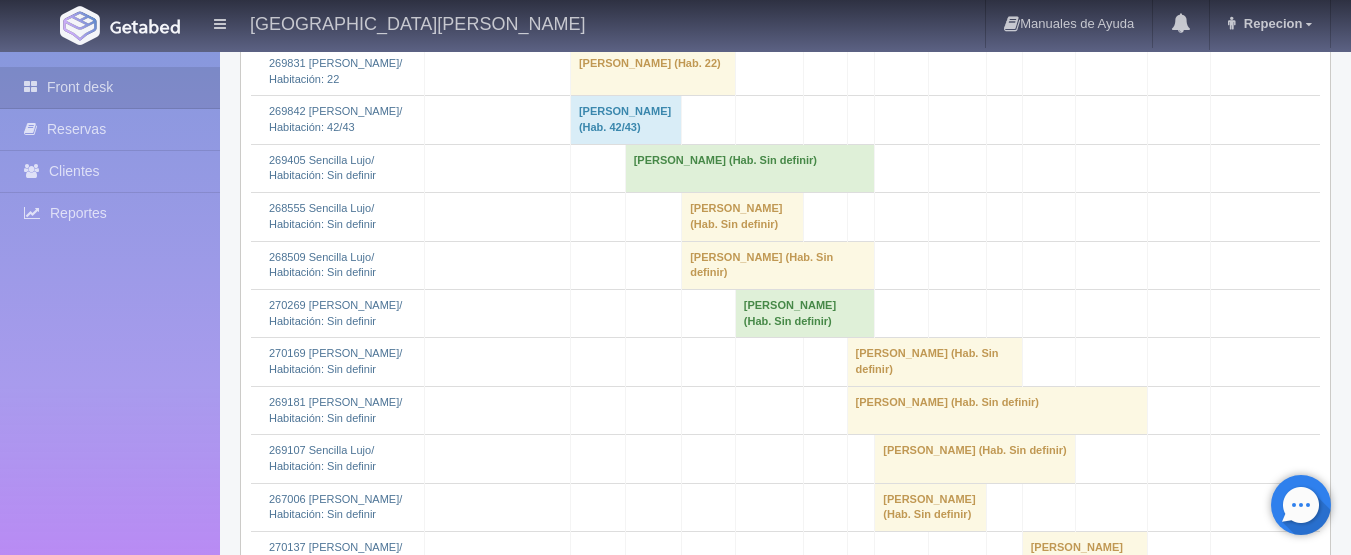 click on "David Miller 												(Hab. Sin definir)" at bounding box center [750, 168] 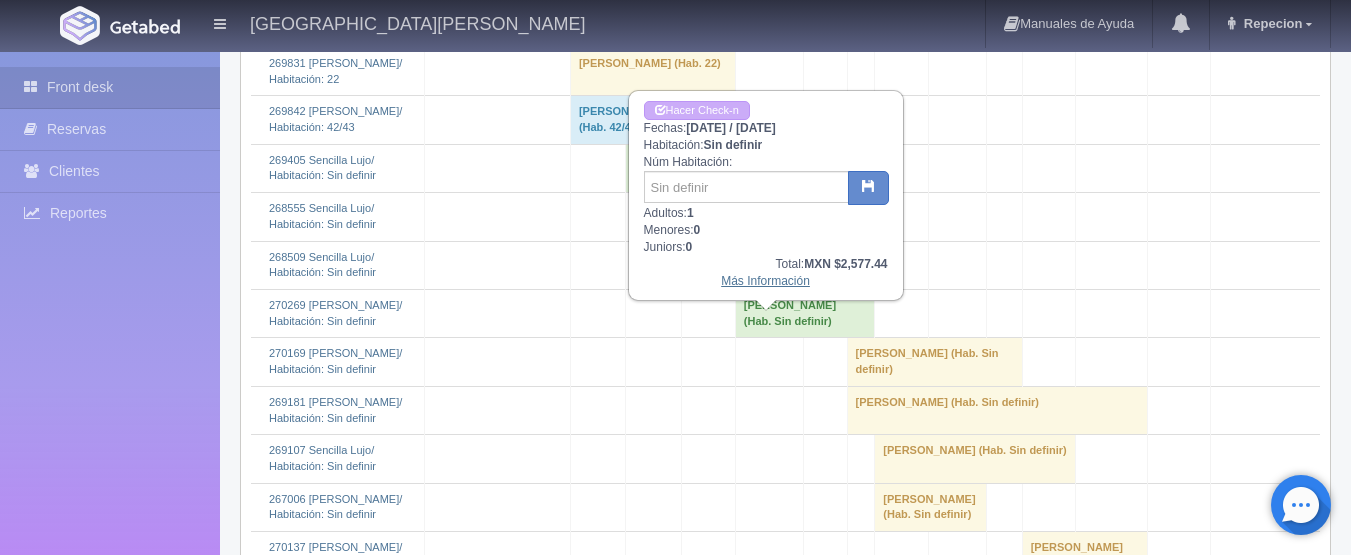 click on "Más Información" at bounding box center [765, 281] 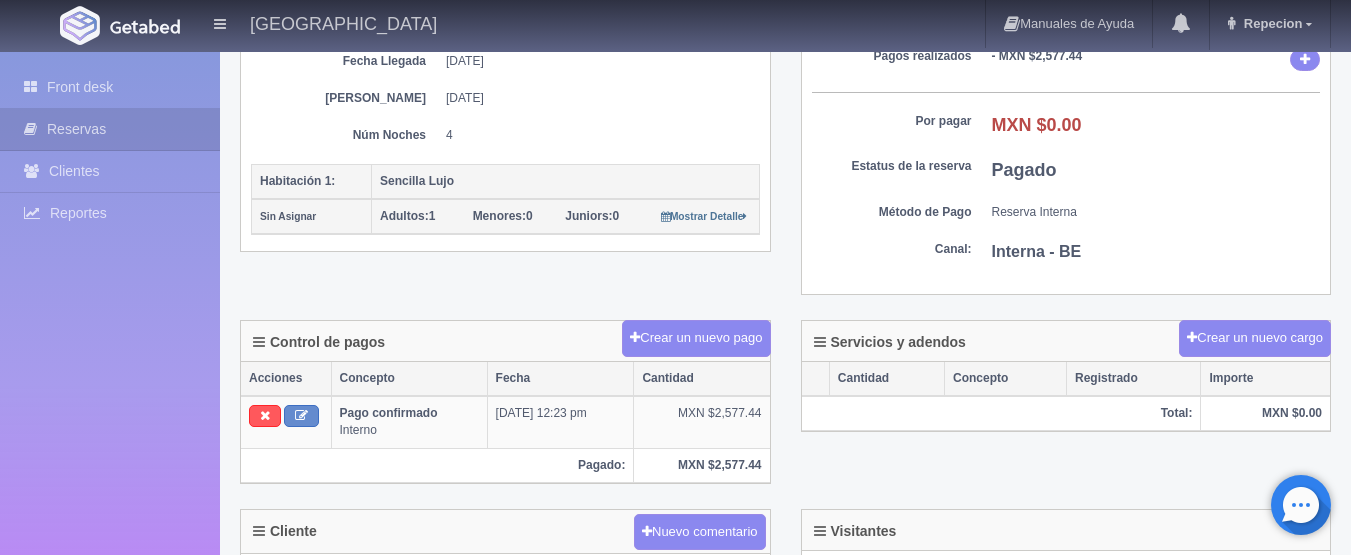 scroll, scrollTop: 300, scrollLeft: 0, axis: vertical 